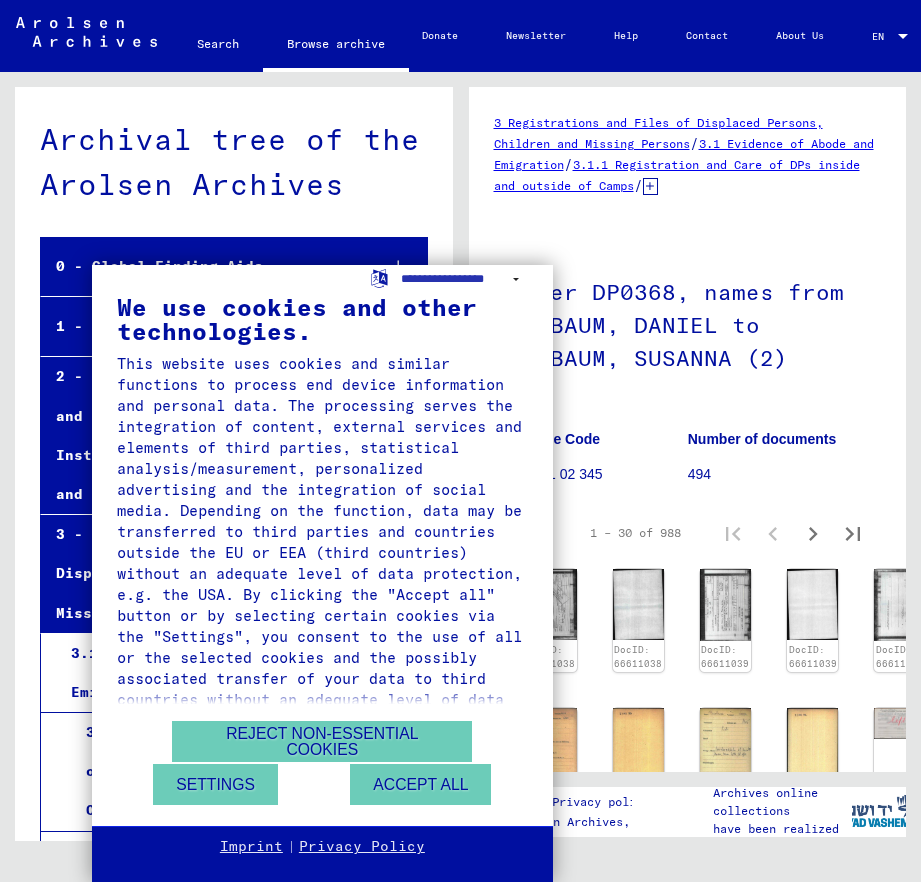 scroll, scrollTop: 0, scrollLeft: 0, axis: both 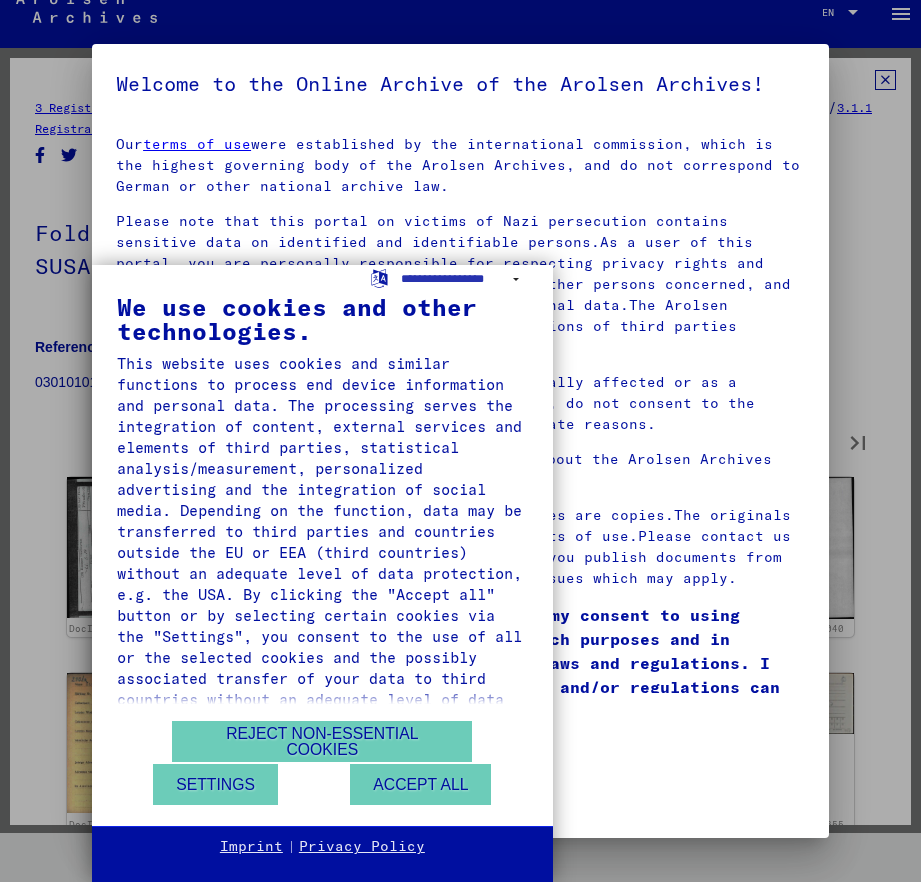 type on "*" 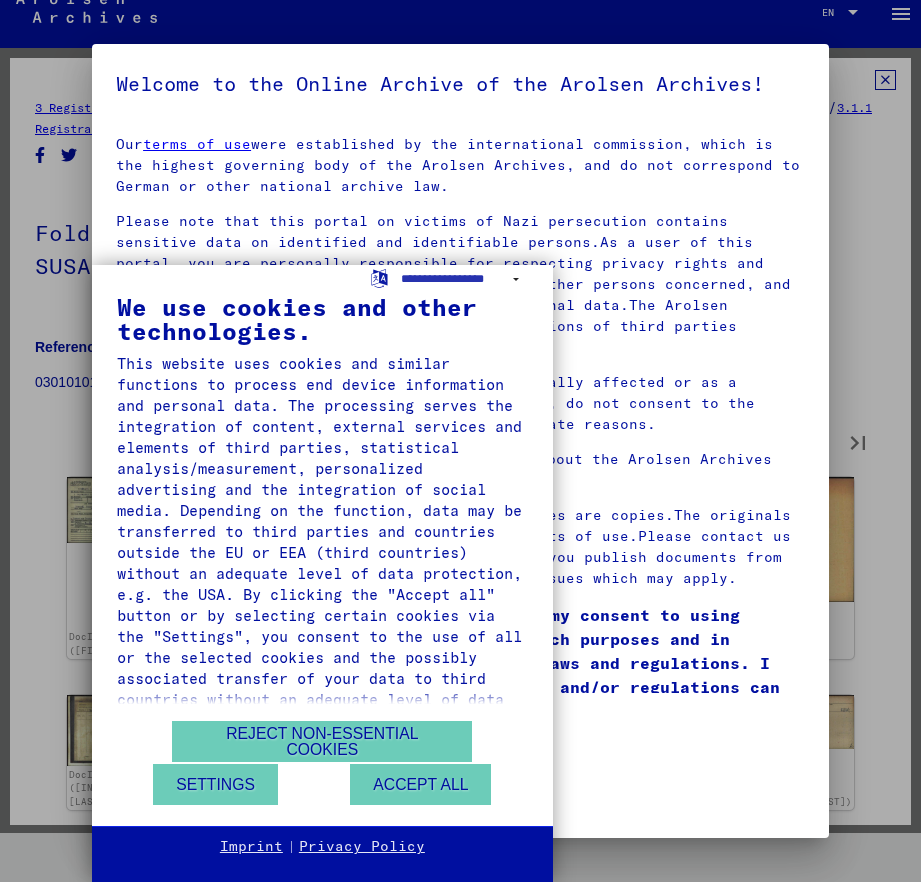 type on "*" 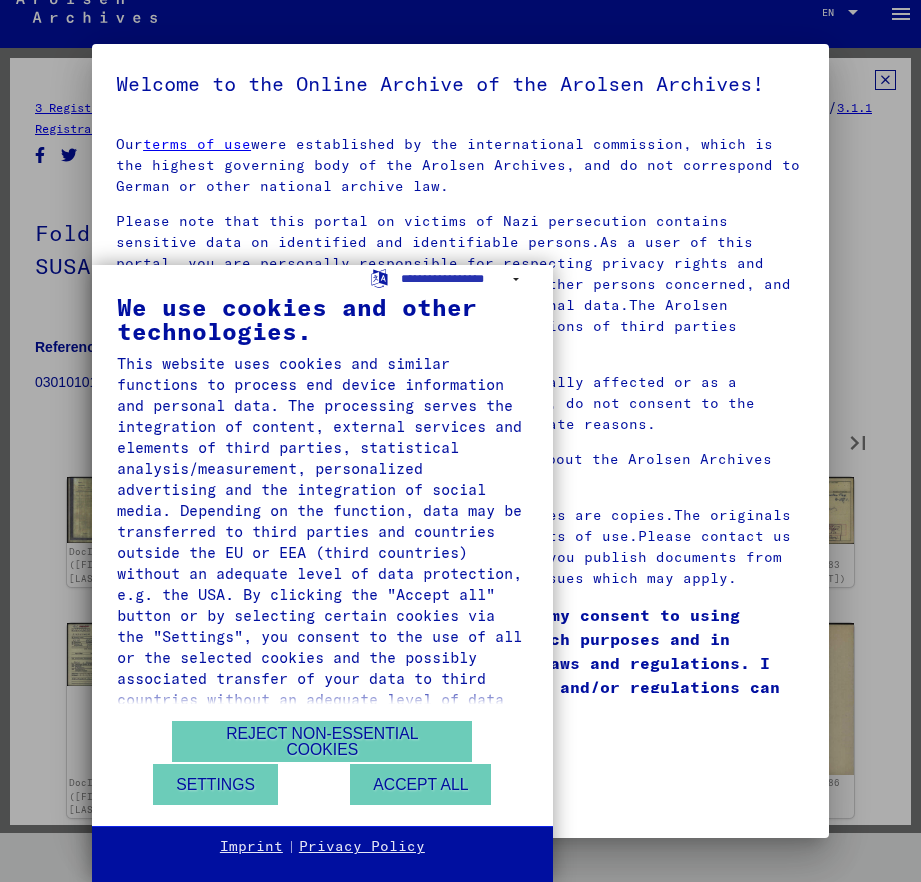 type on "*" 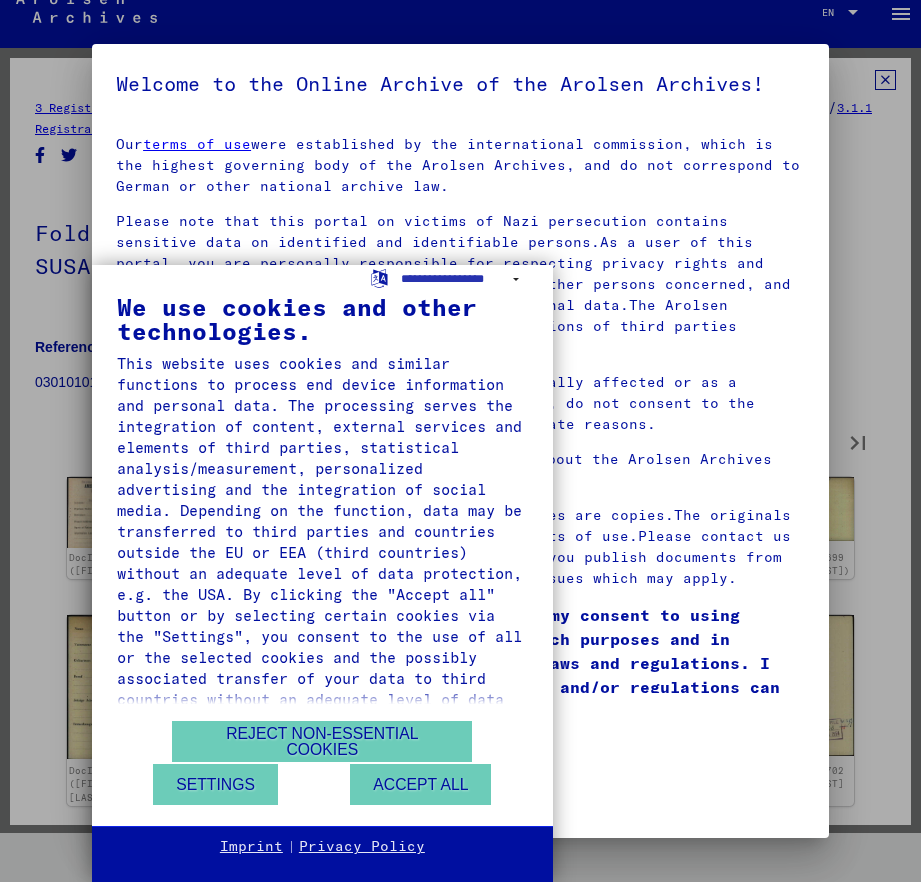type on "*" 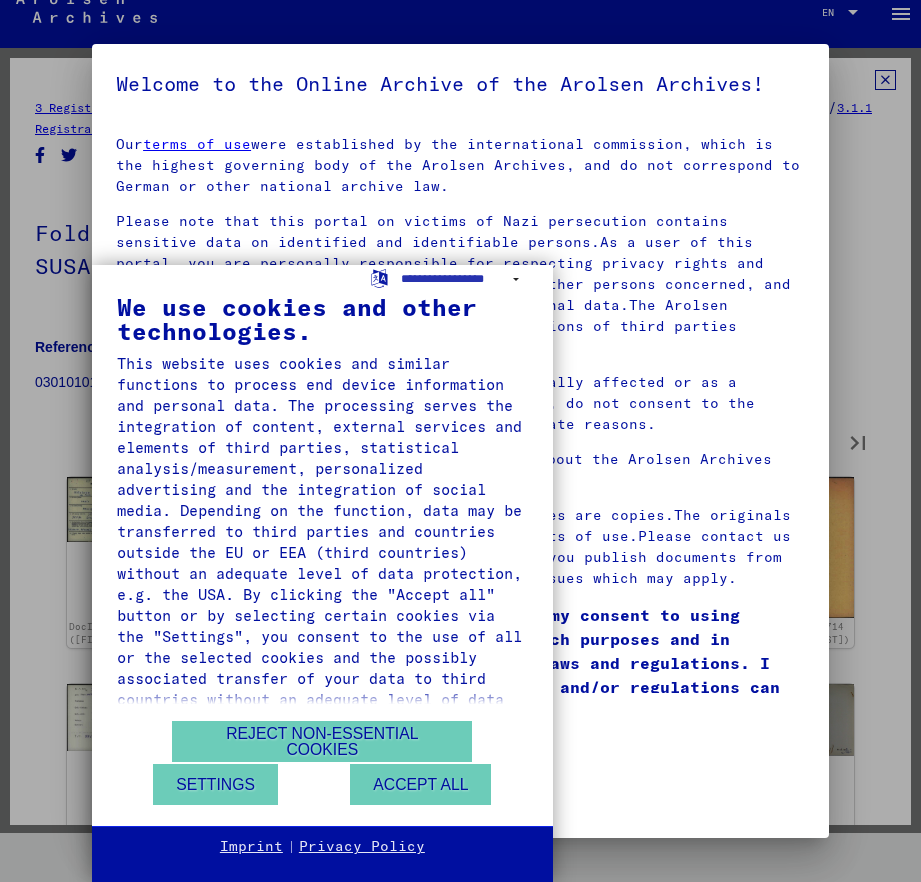 type on "*" 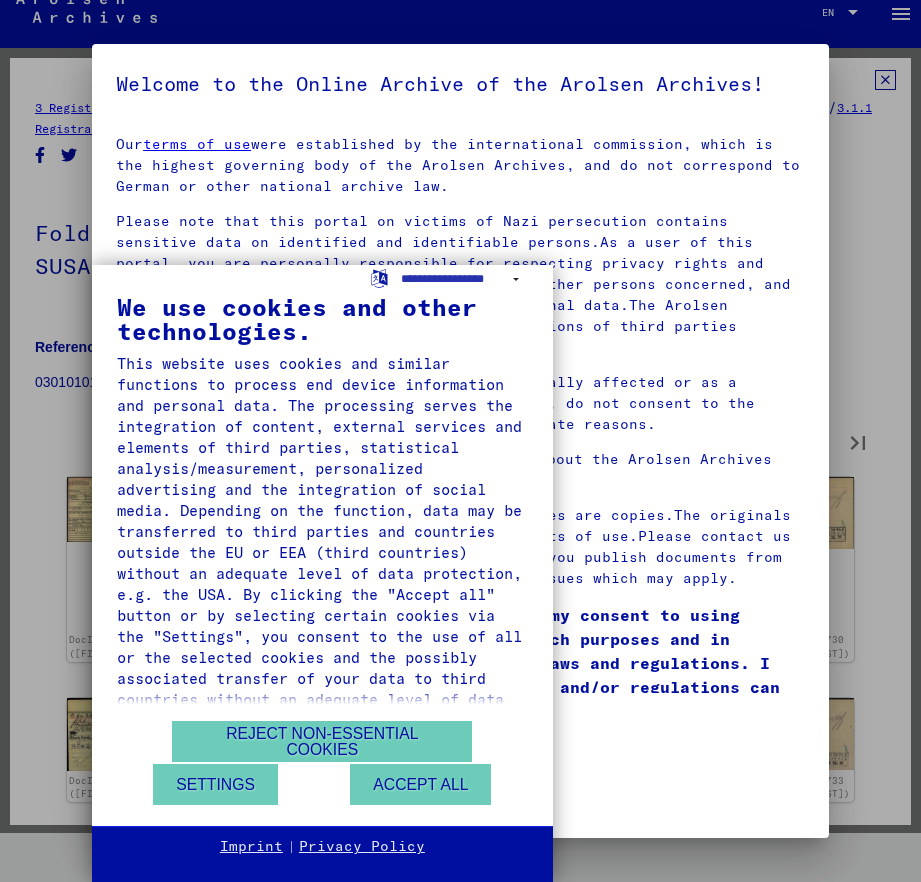type on "*" 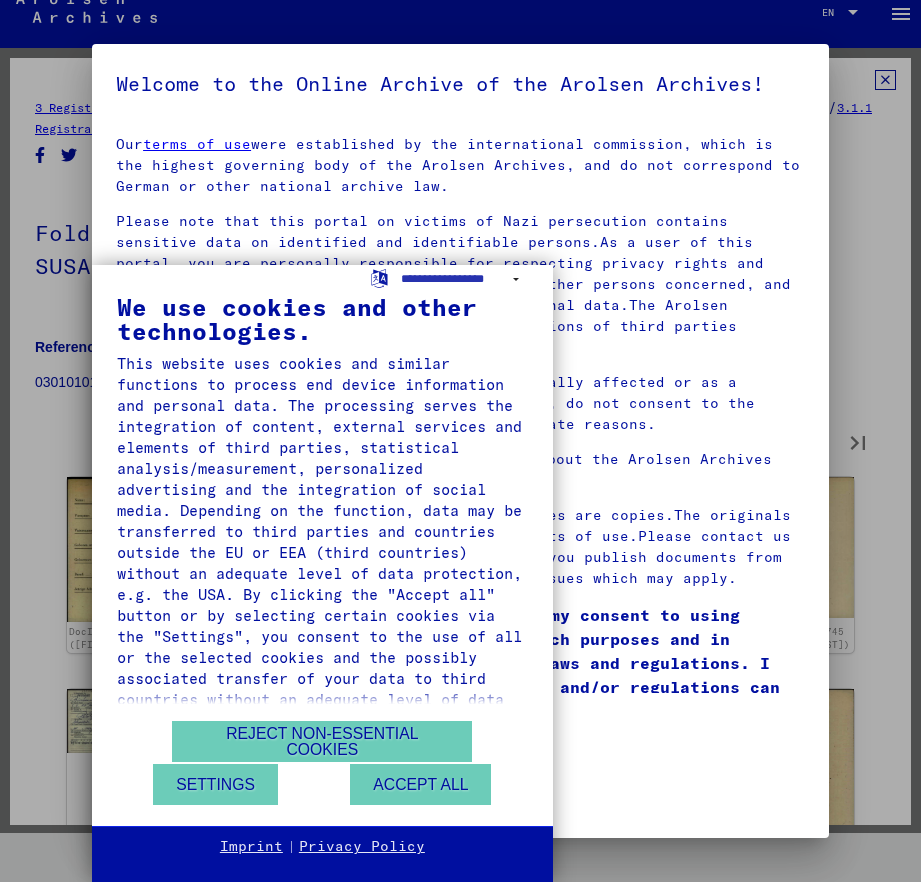 type on "*" 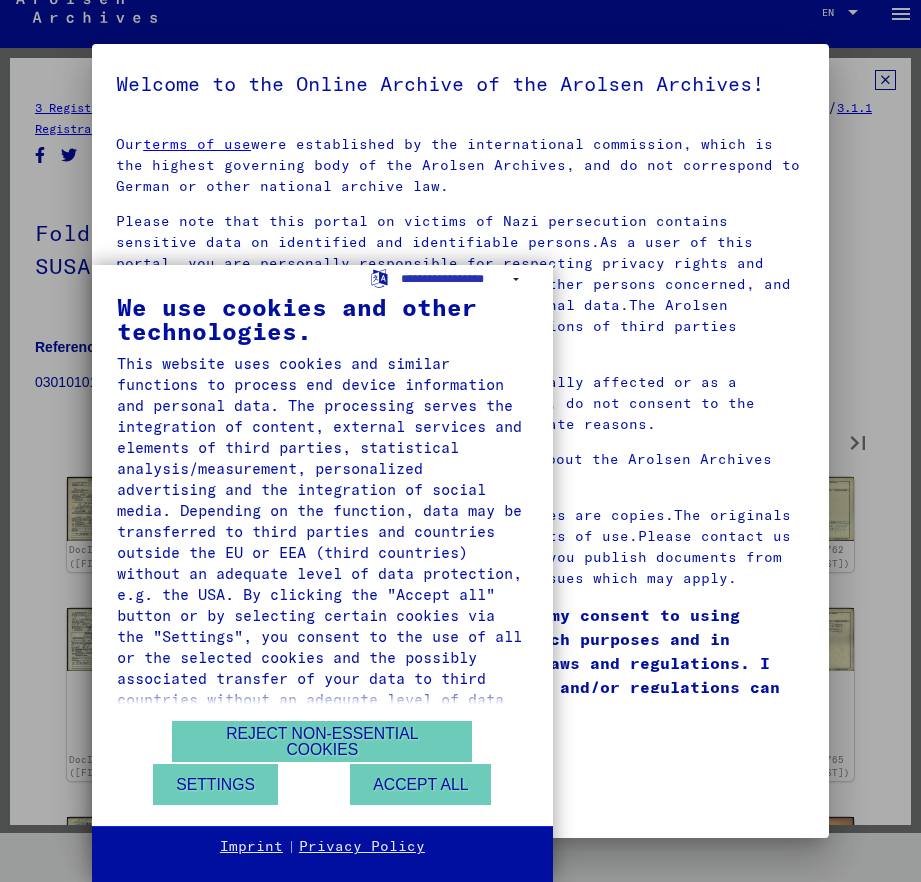 type on "*" 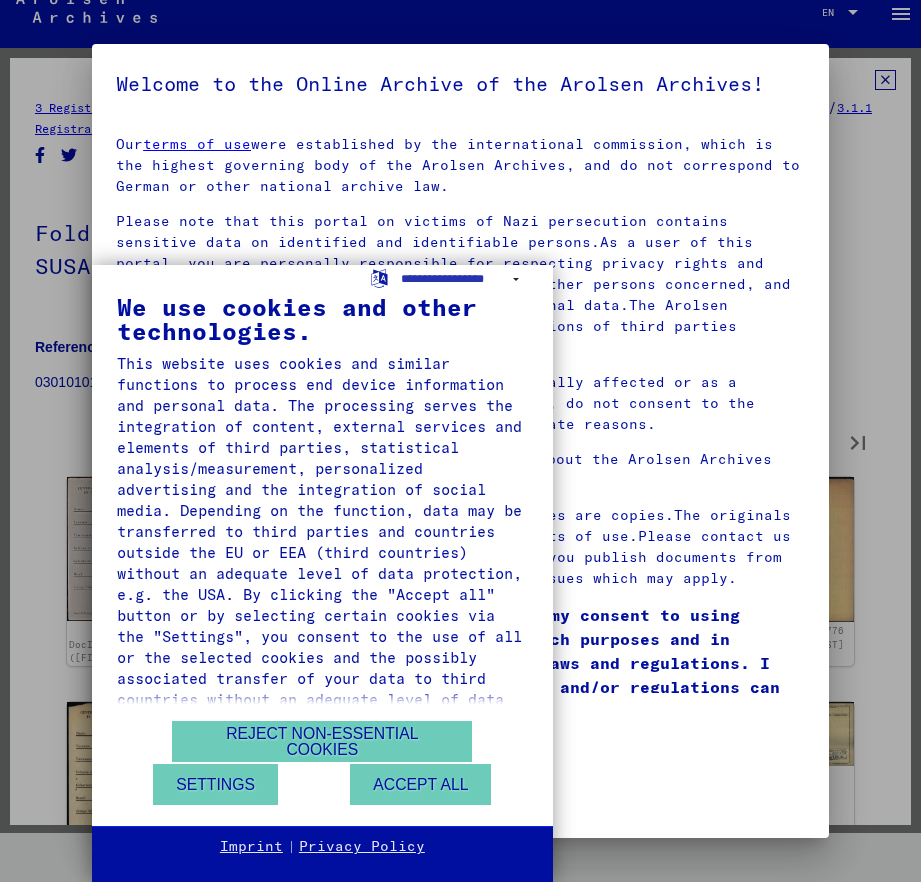 type on "**" 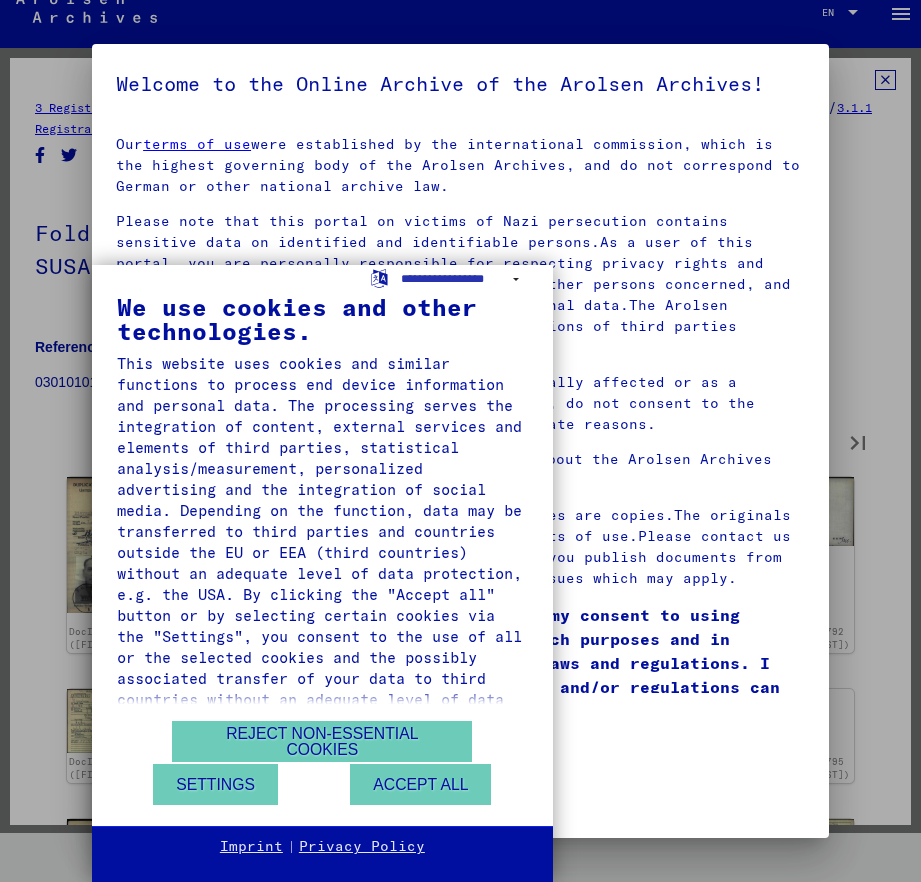 type on "**" 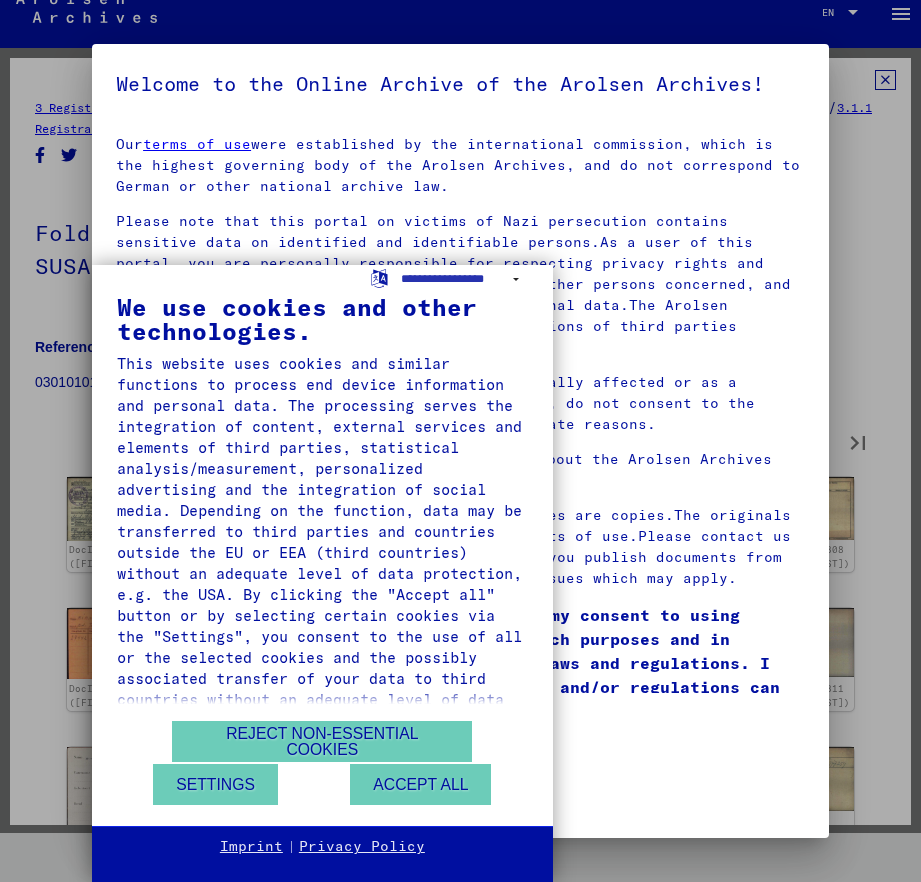type on "**" 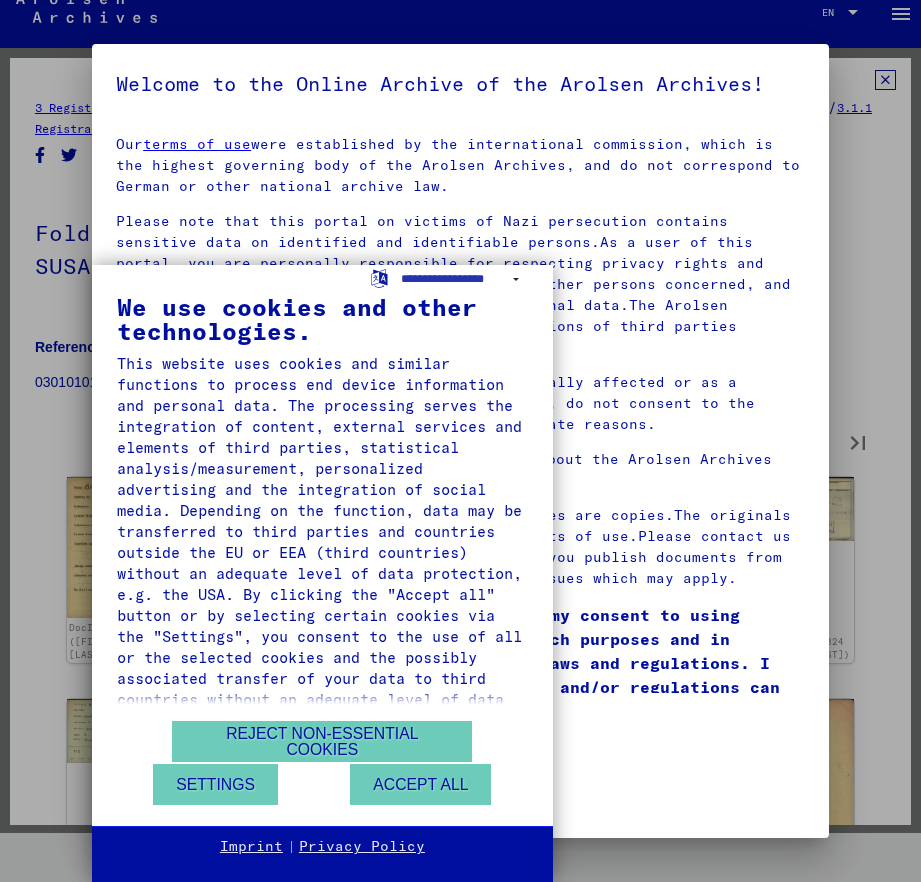 type on "**" 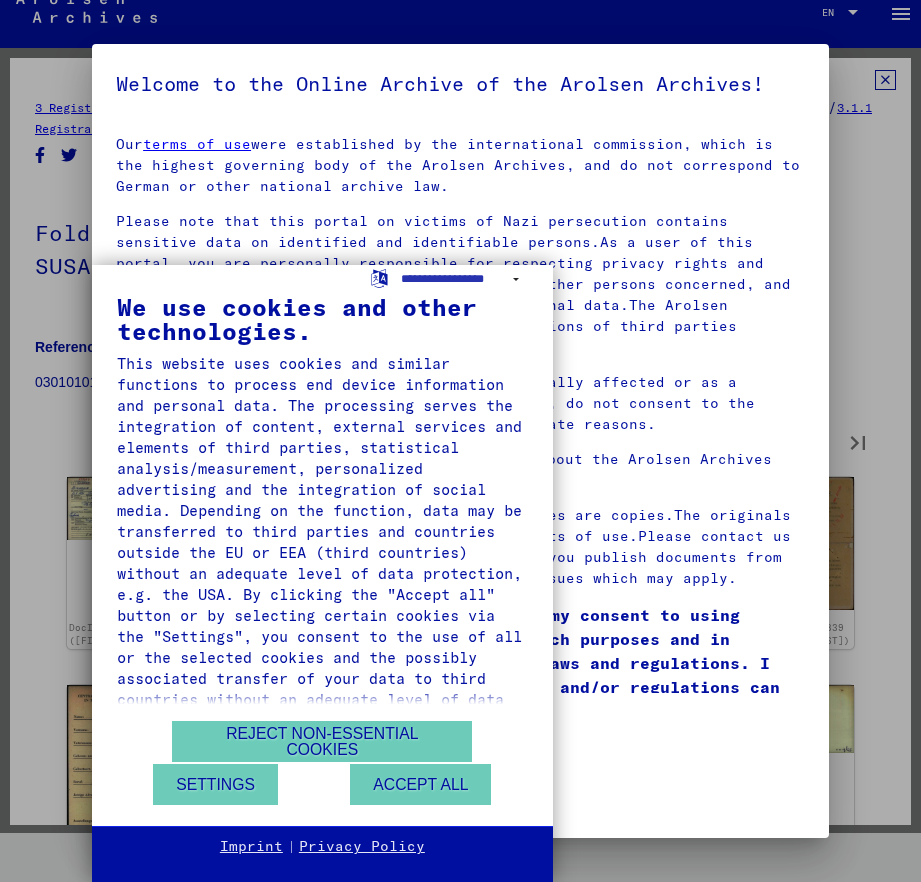 type on "**" 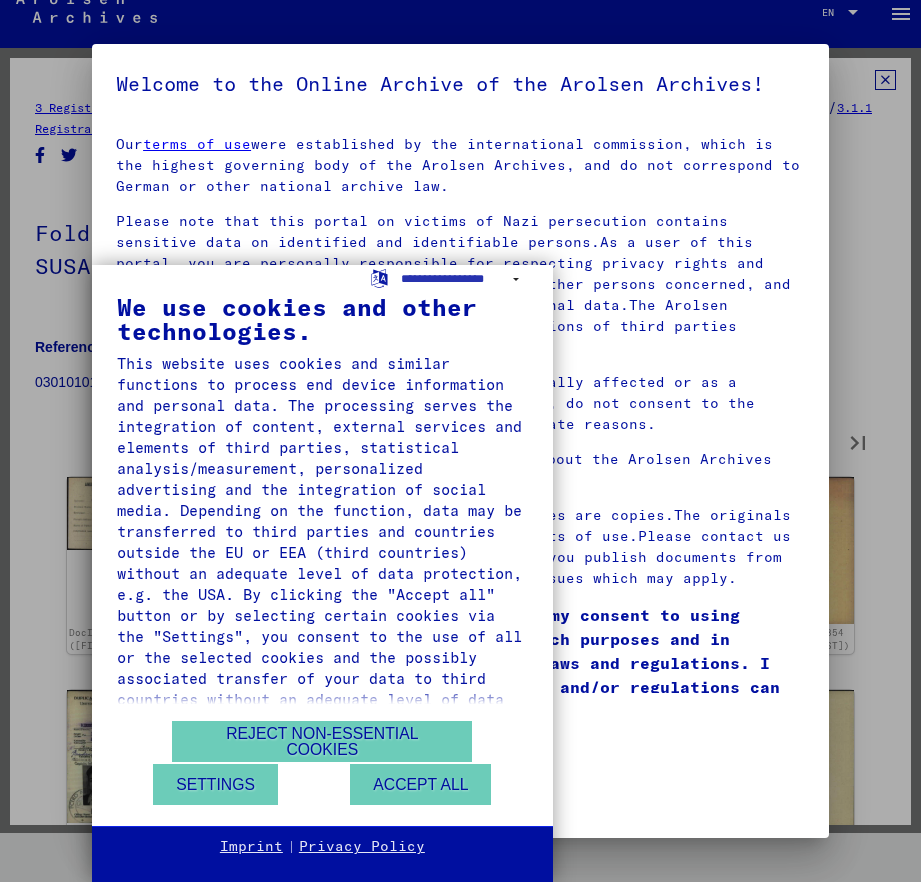 type on "**" 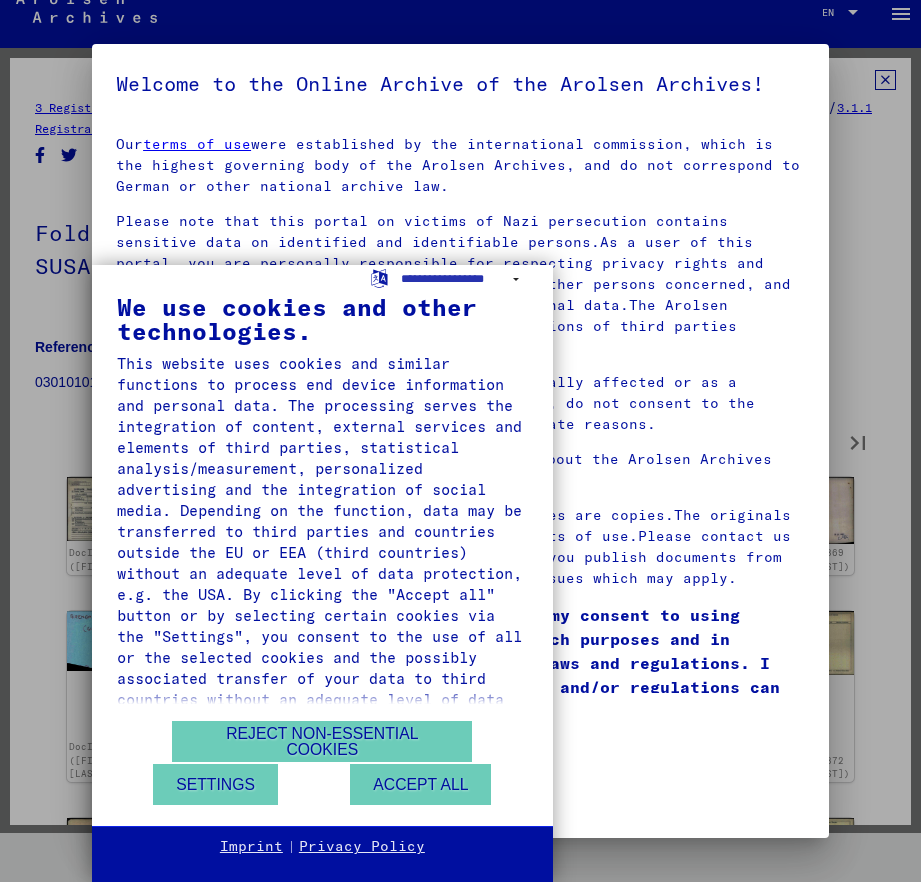 type on "**" 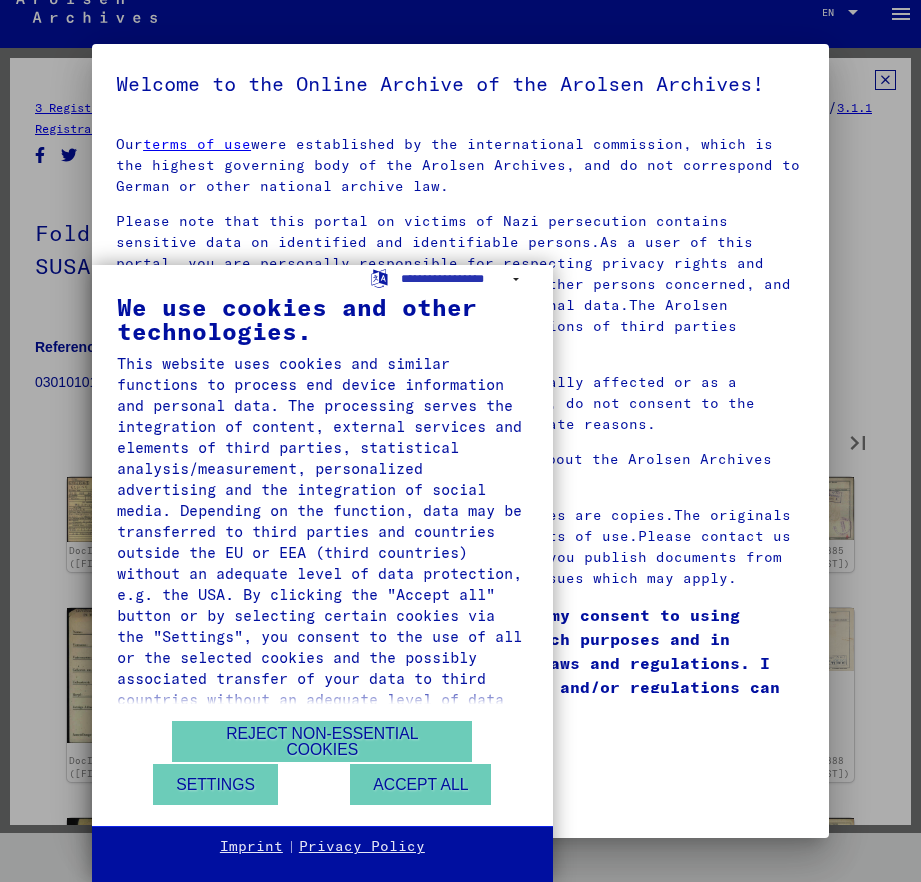 type on "**" 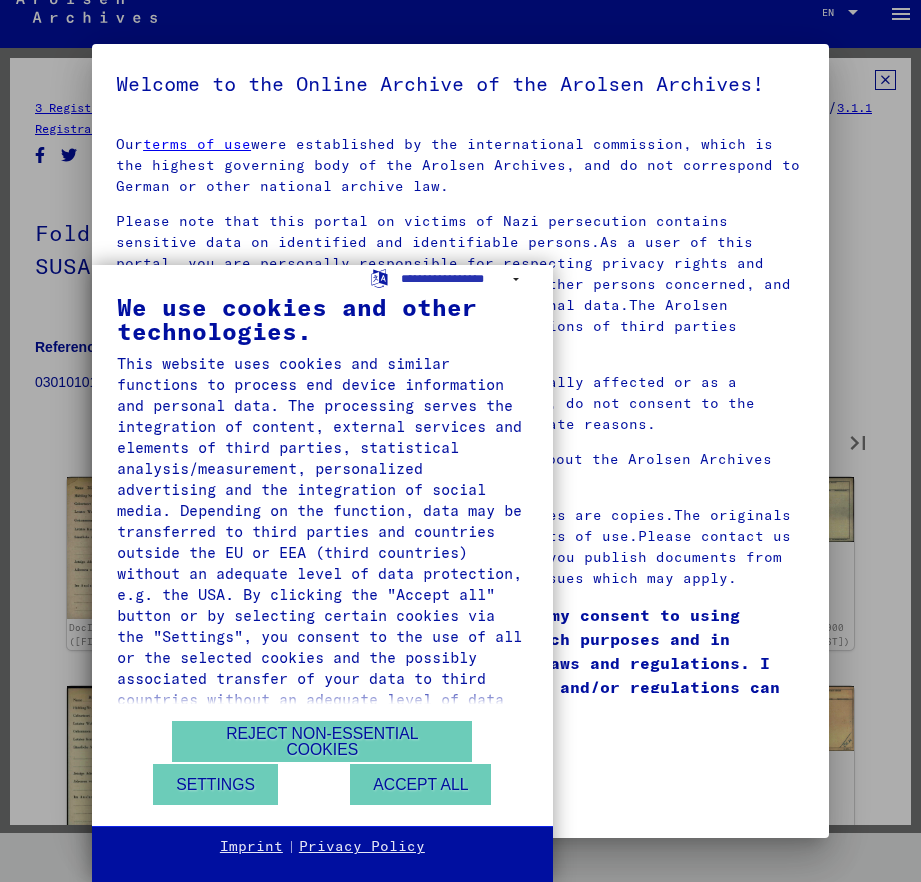 type on "**" 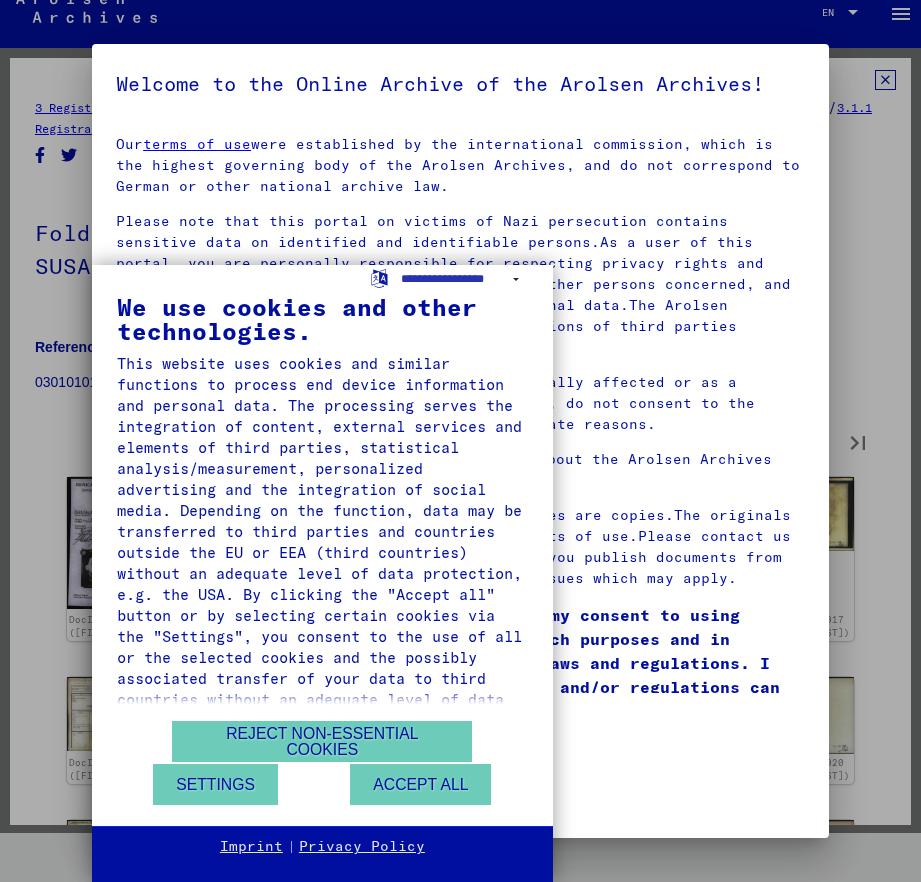 type on "**" 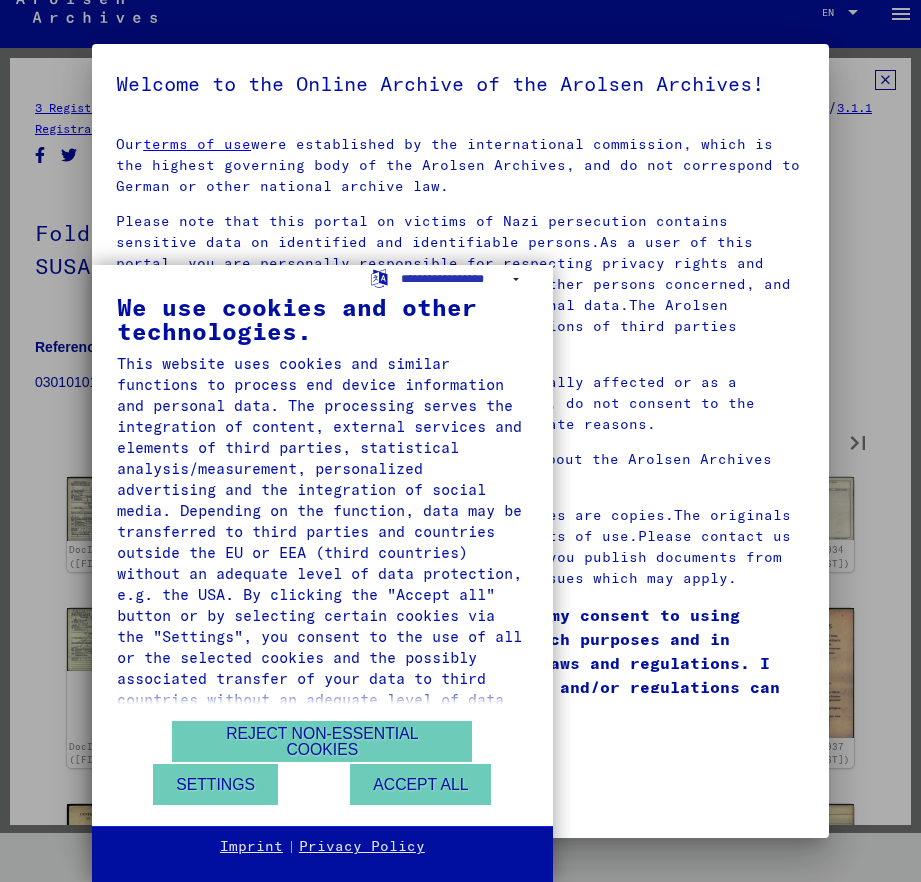 type on "**" 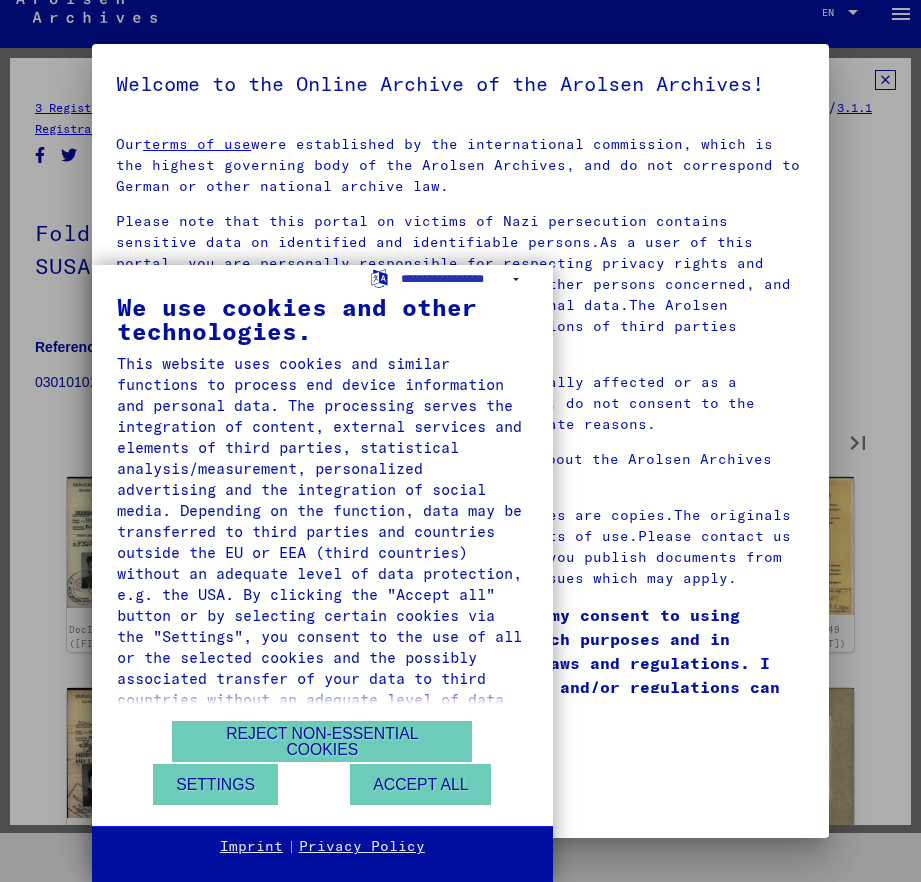 type on "**" 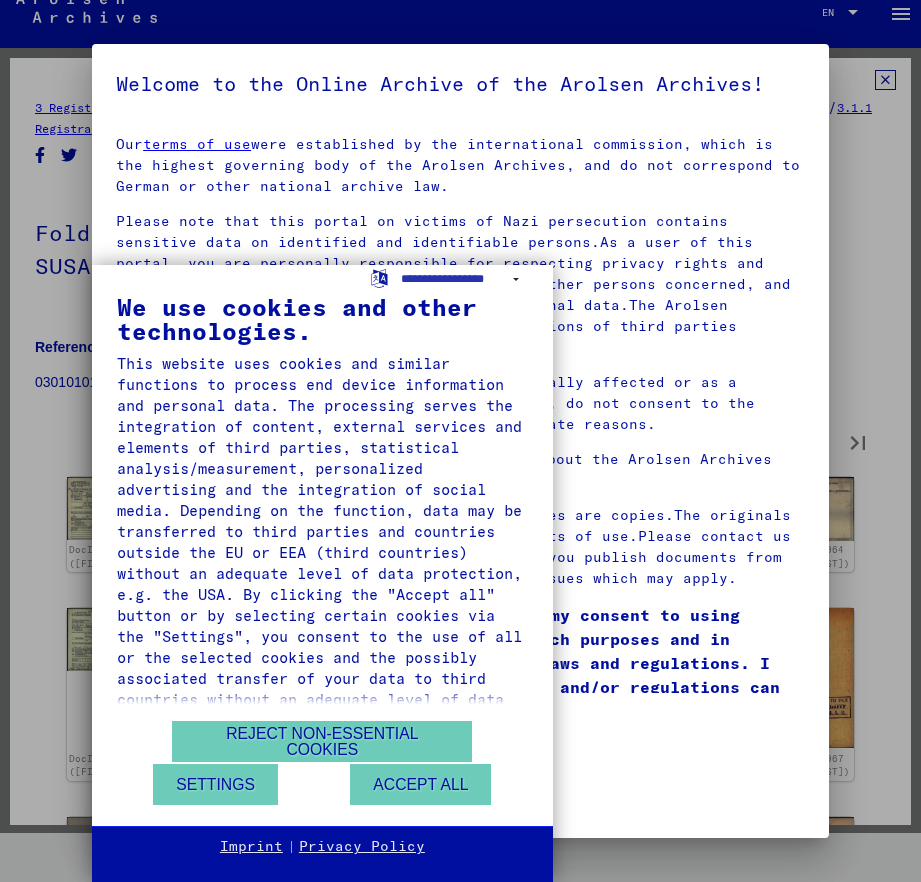 type on "**" 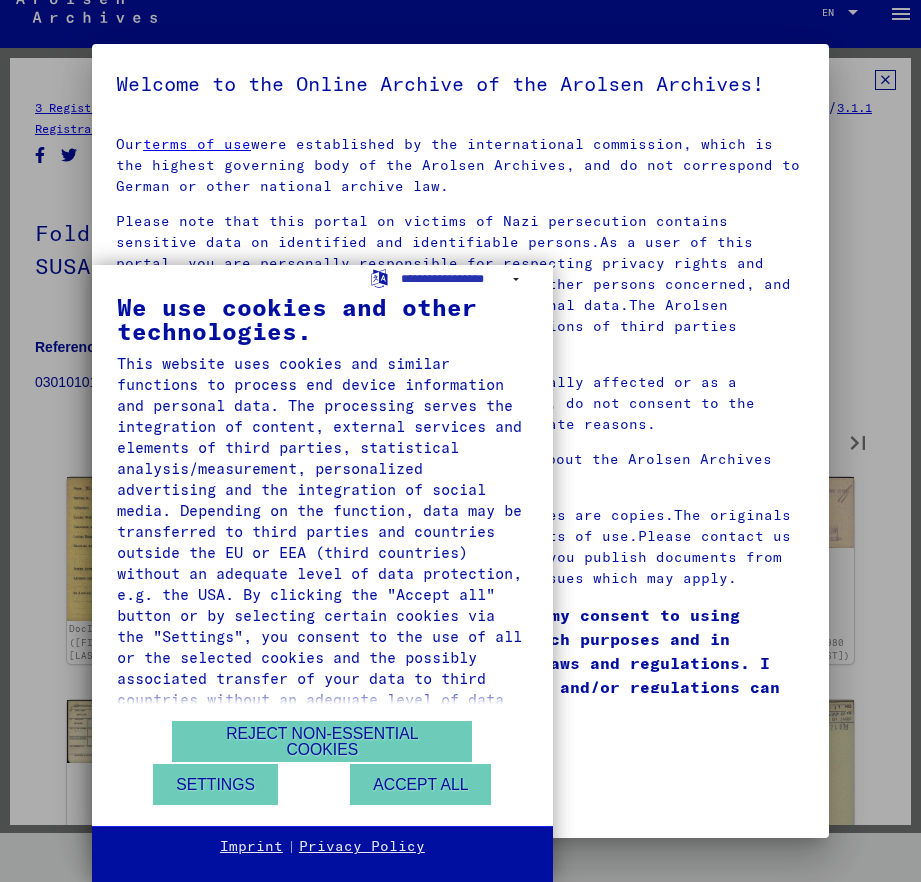 type on "**" 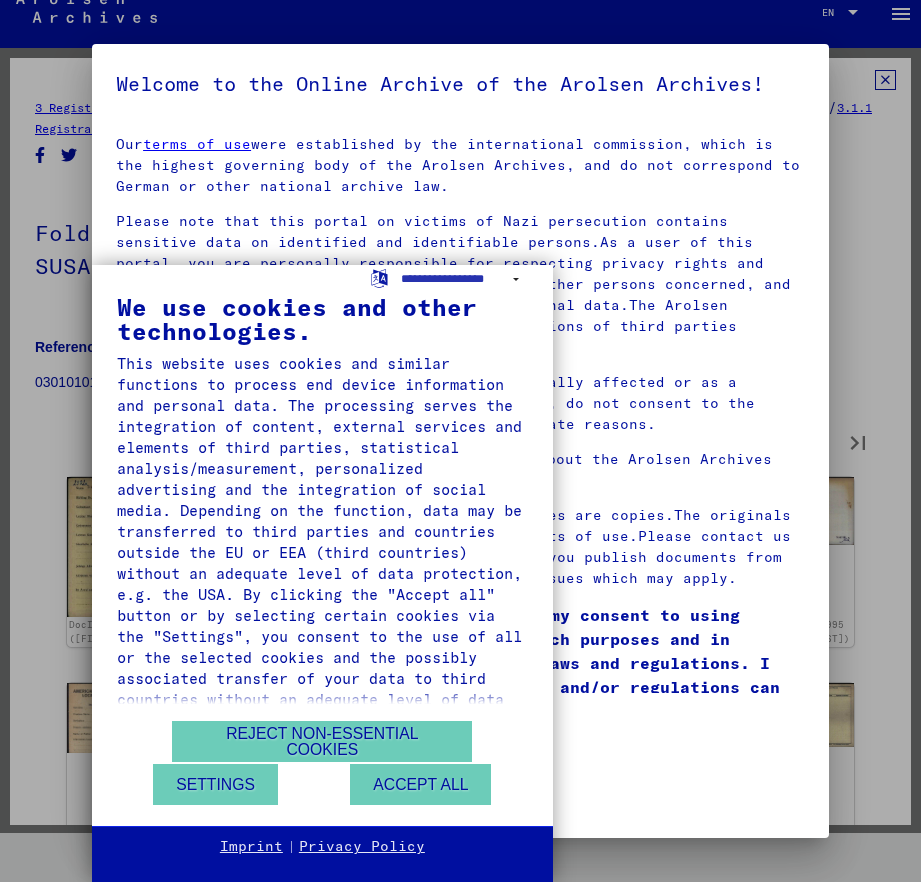 type on "**" 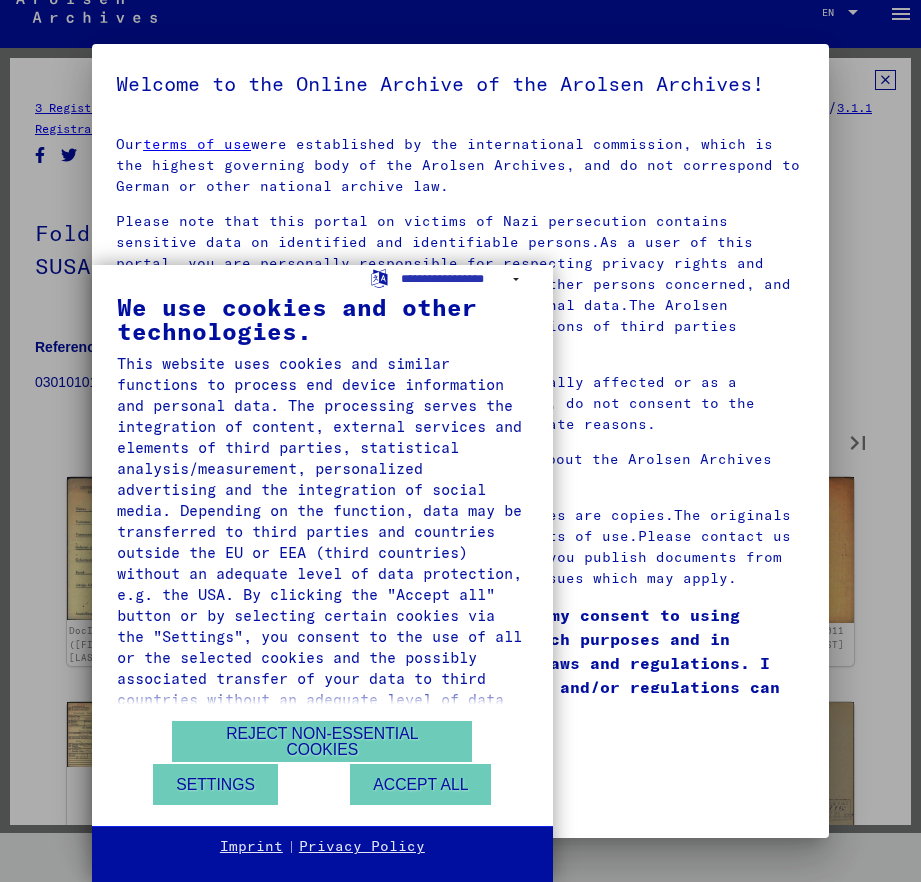 type on "**" 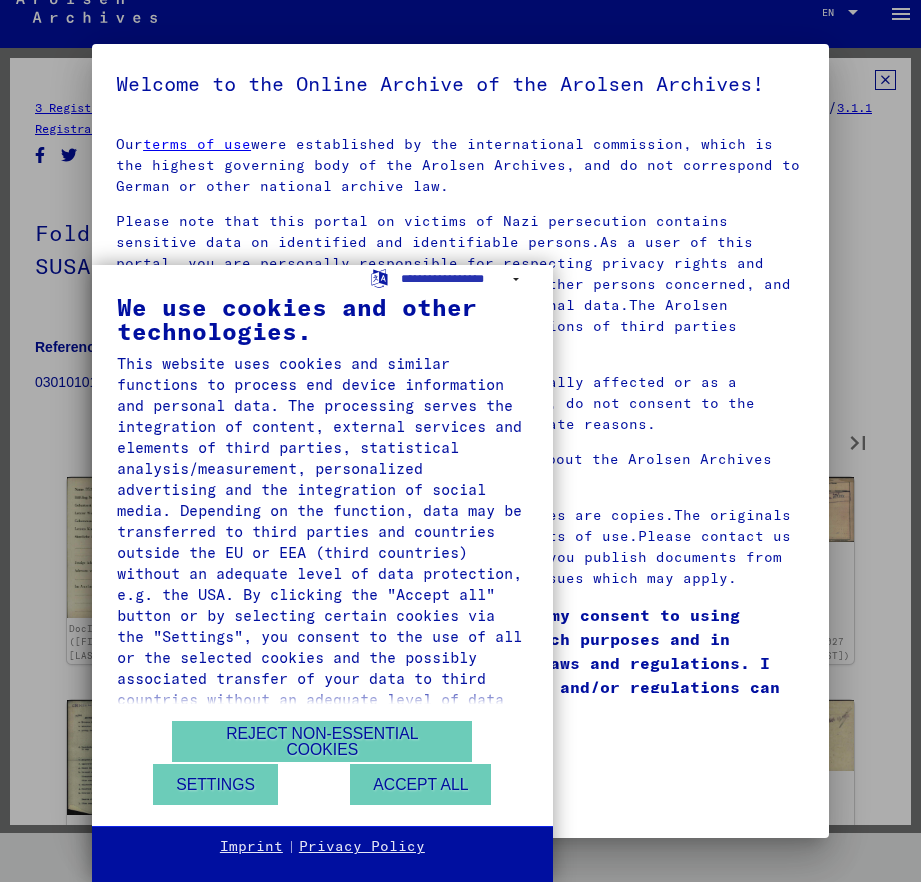 type on "**" 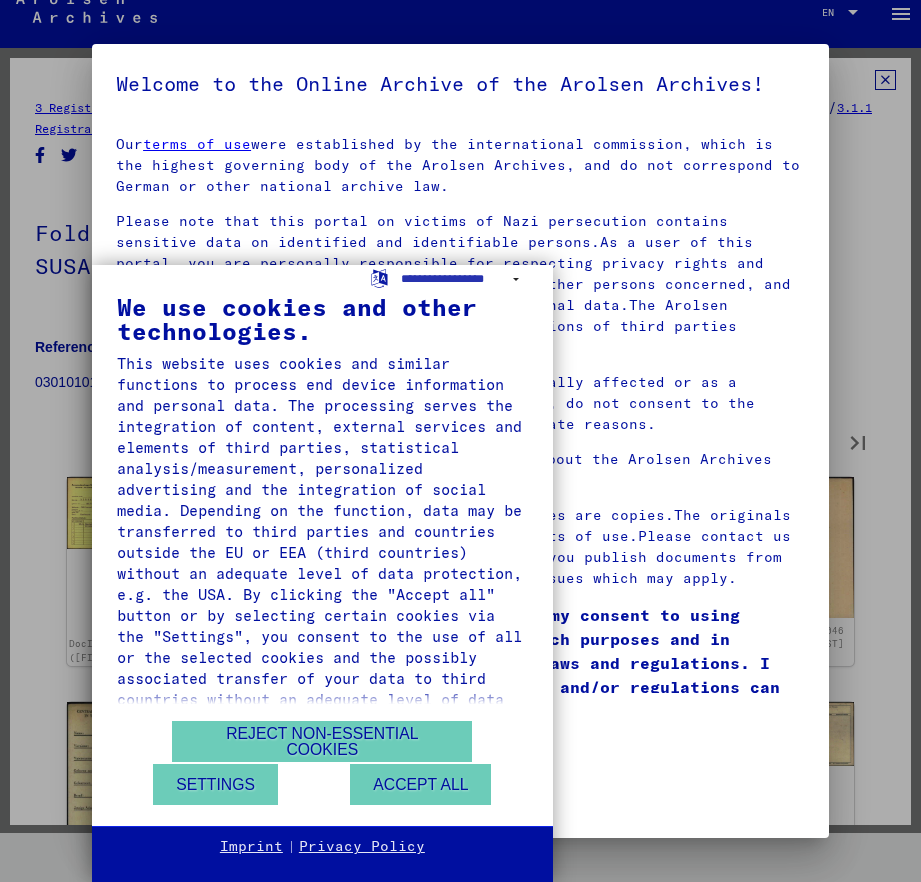 type on "**" 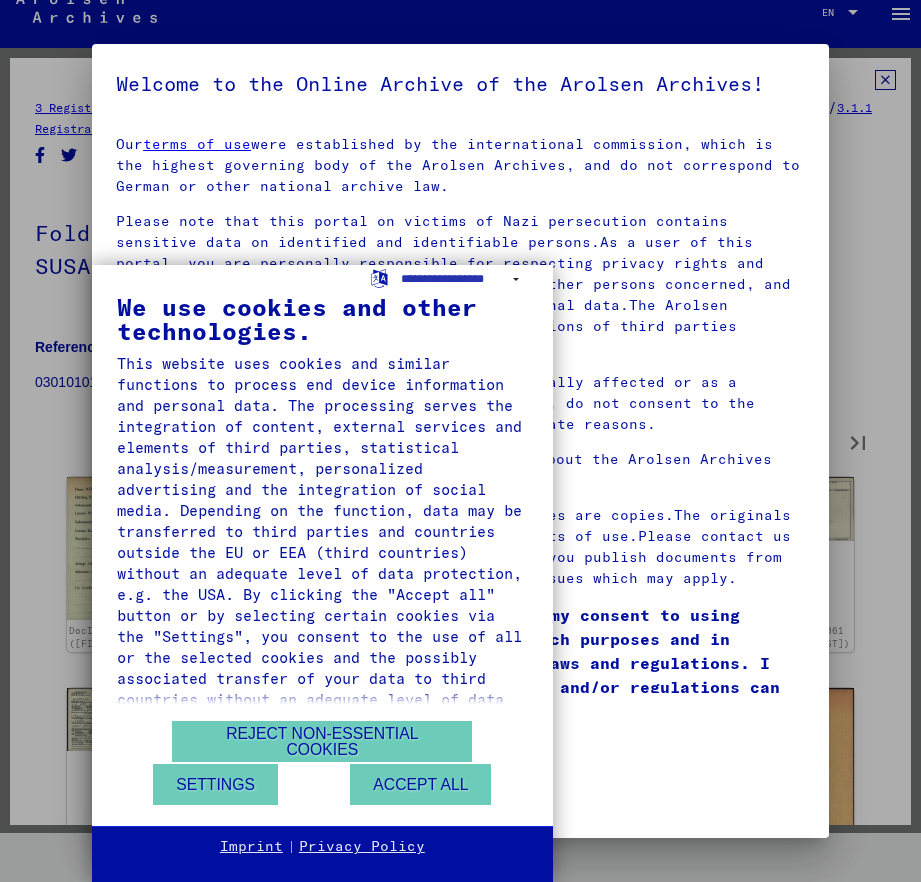 type on "**" 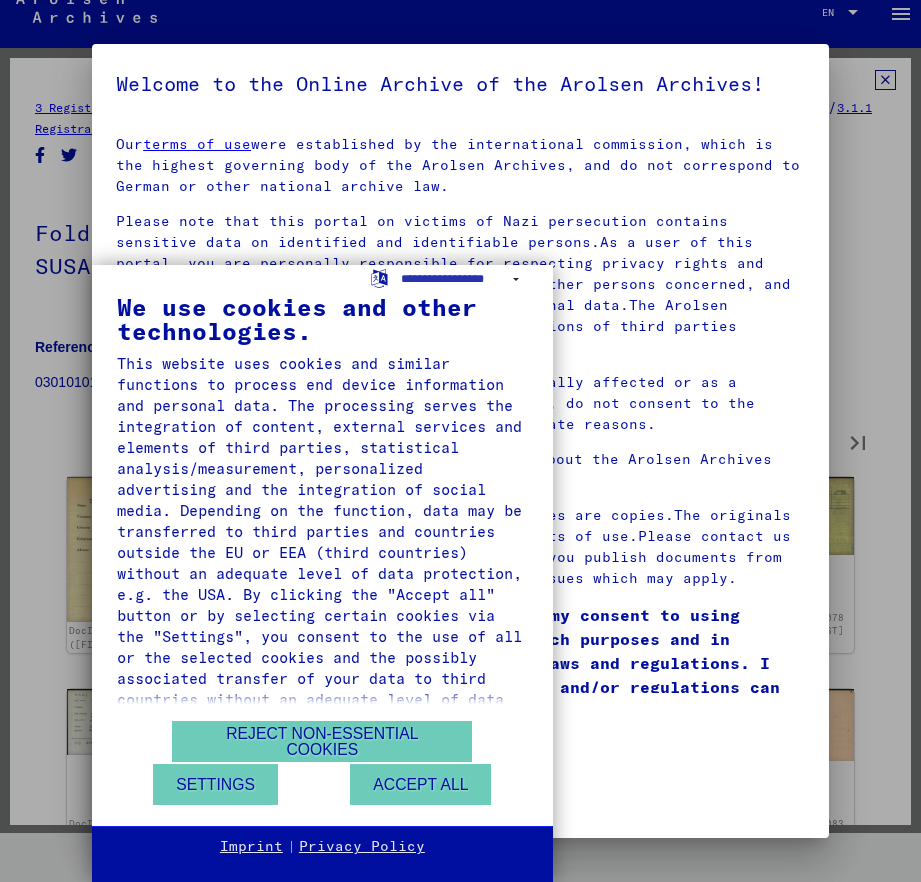 type on "**" 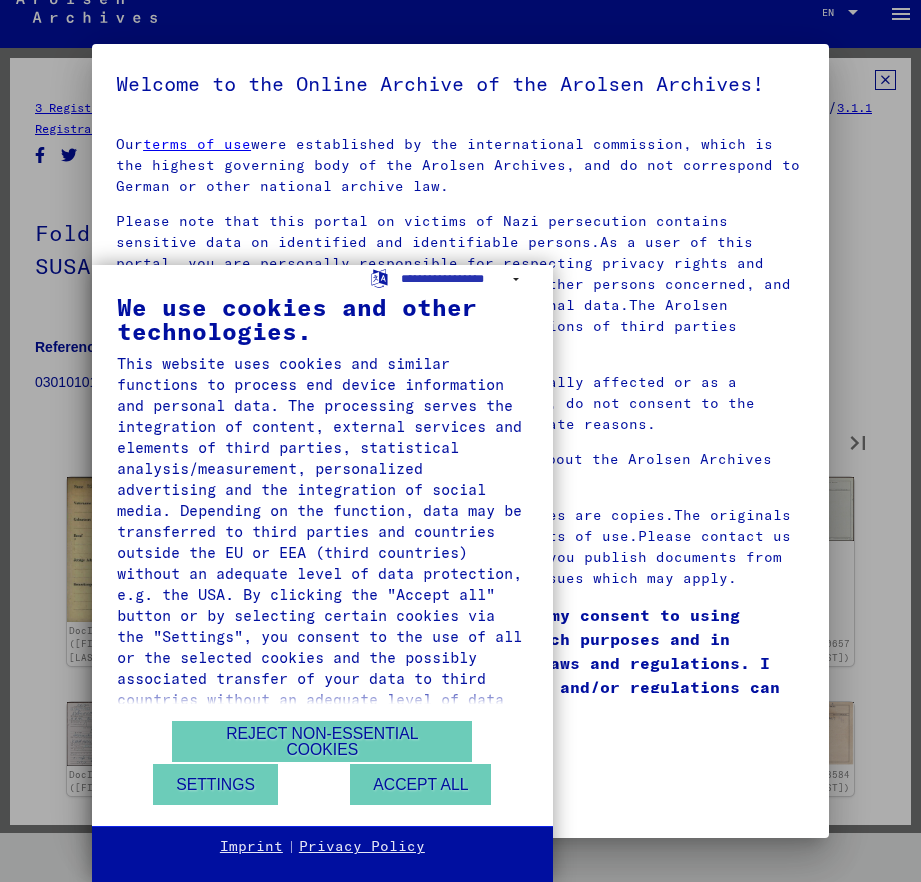 type on "**" 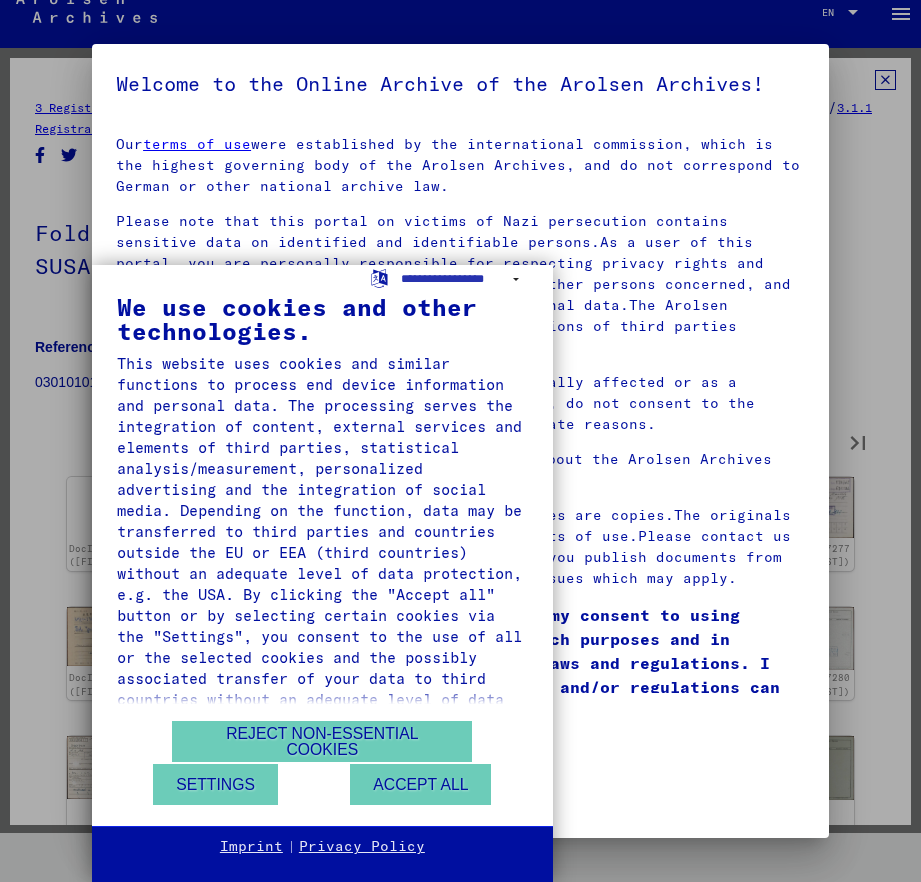 type on "**" 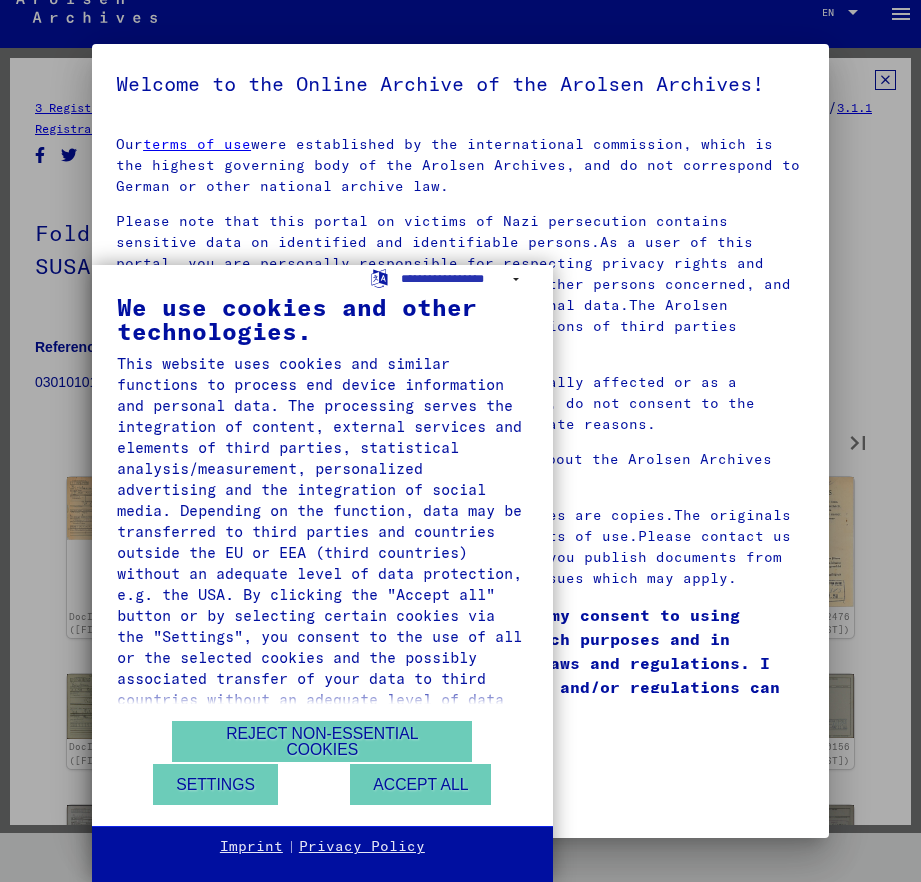 type on "**" 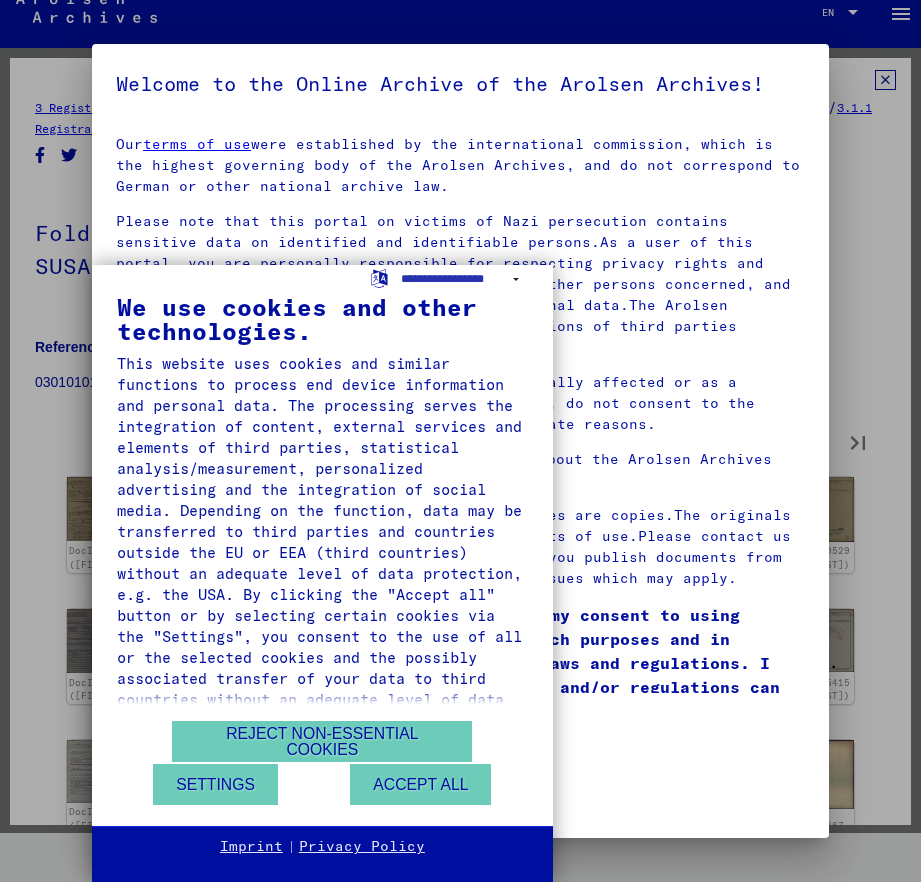 type on "**" 